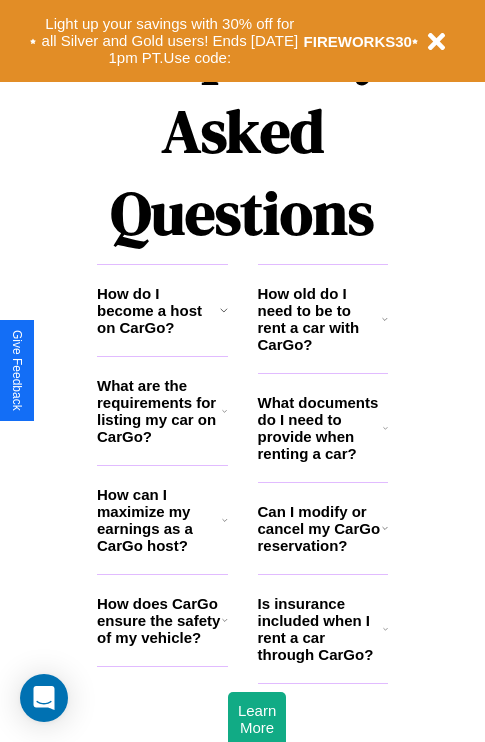 scroll, scrollTop: 2423, scrollLeft: 0, axis: vertical 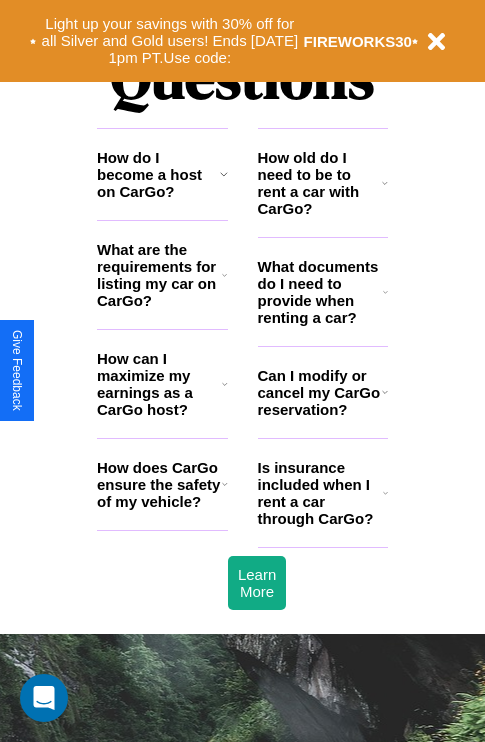 click on "How do I become a host on CarGo?" at bounding box center (158, 174) 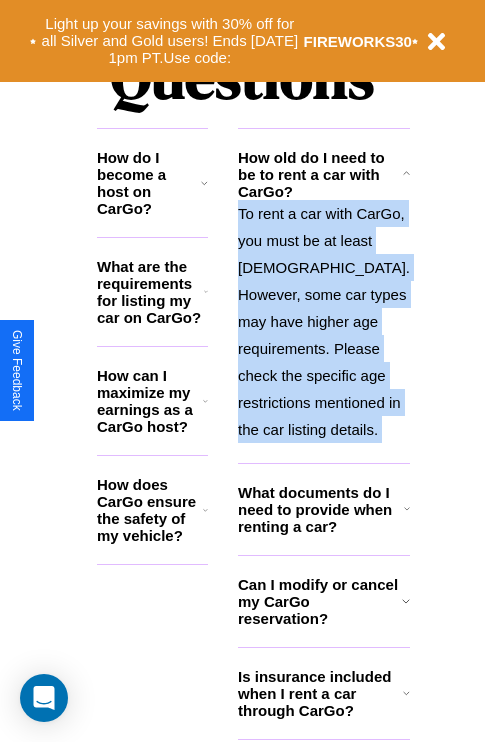 scroll, scrollTop: 2503, scrollLeft: 0, axis: vertical 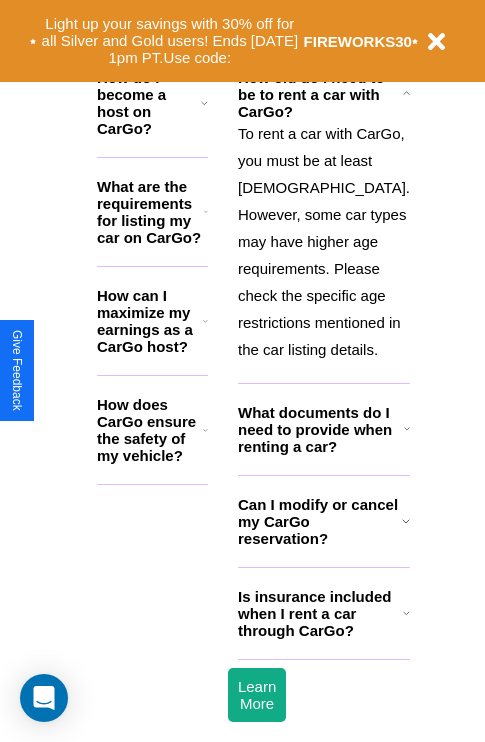 click on "Can I modify or cancel my CarGo reservation?" at bounding box center [320, 521] 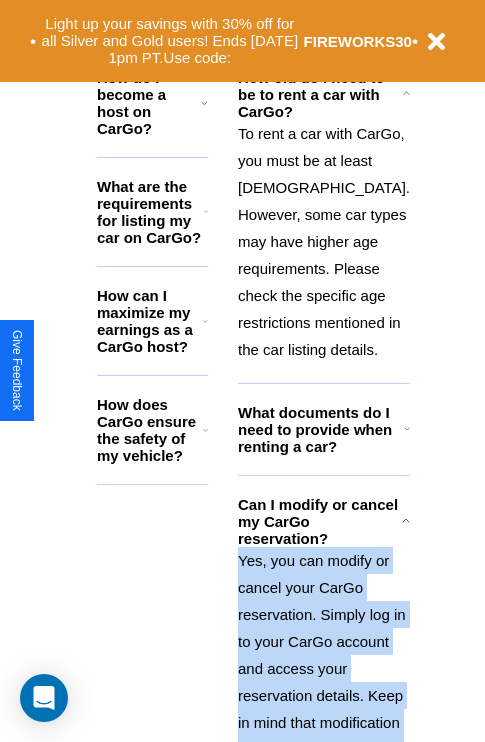 scroll, scrollTop: 2971, scrollLeft: 0, axis: vertical 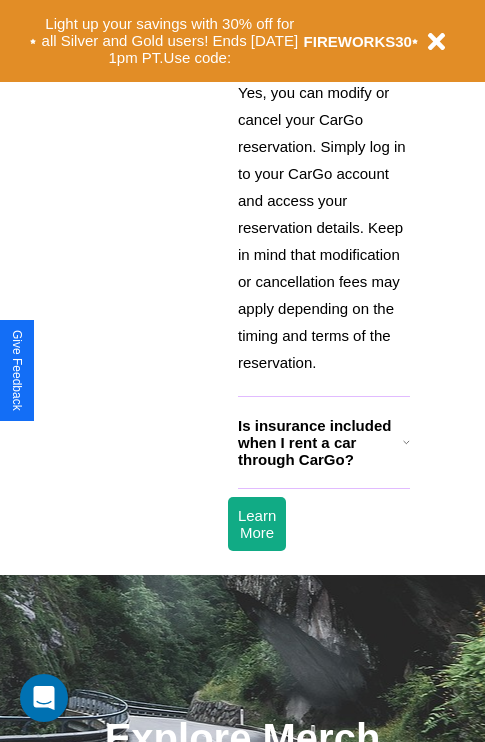 click 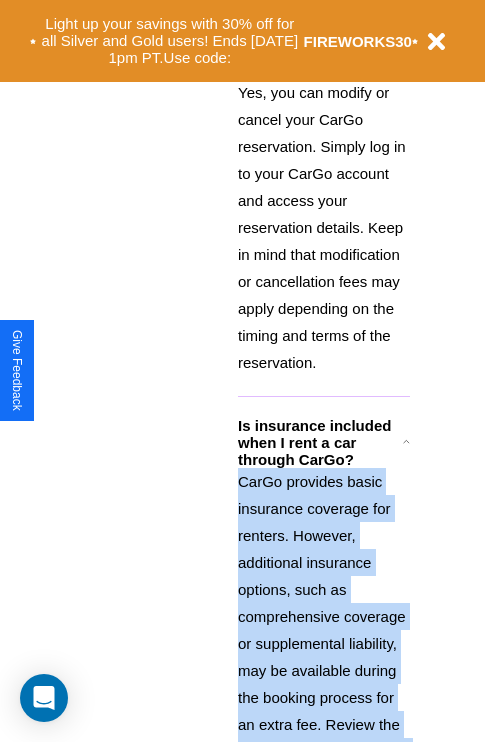 scroll, scrollTop: 2106, scrollLeft: 0, axis: vertical 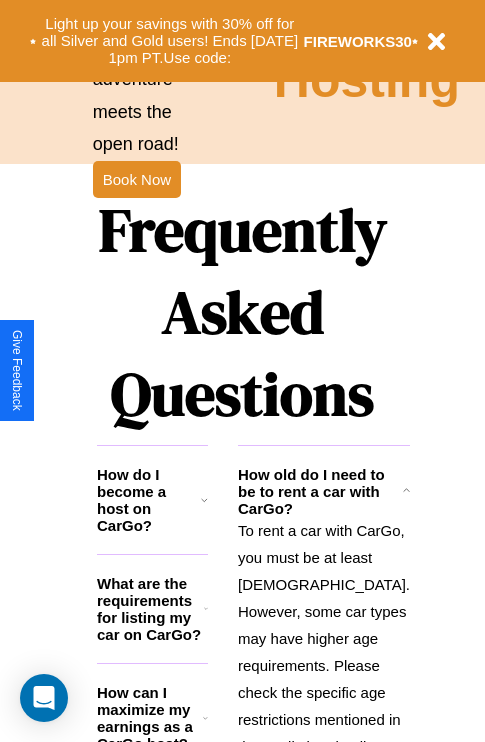 click 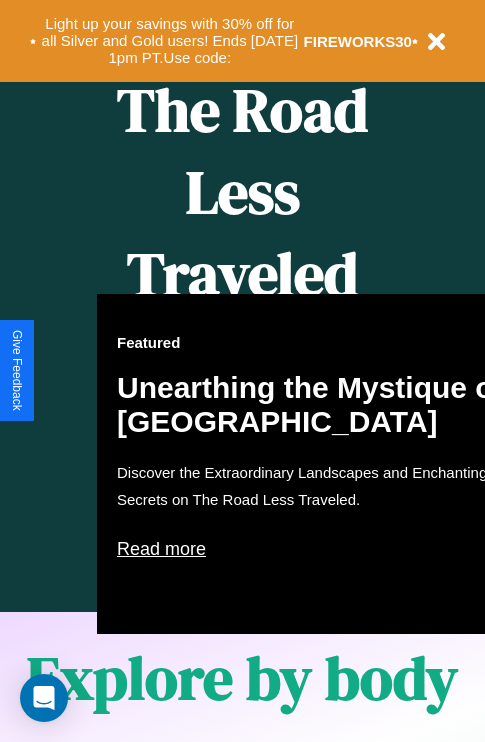 scroll, scrollTop: 817, scrollLeft: 0, axis: vertical 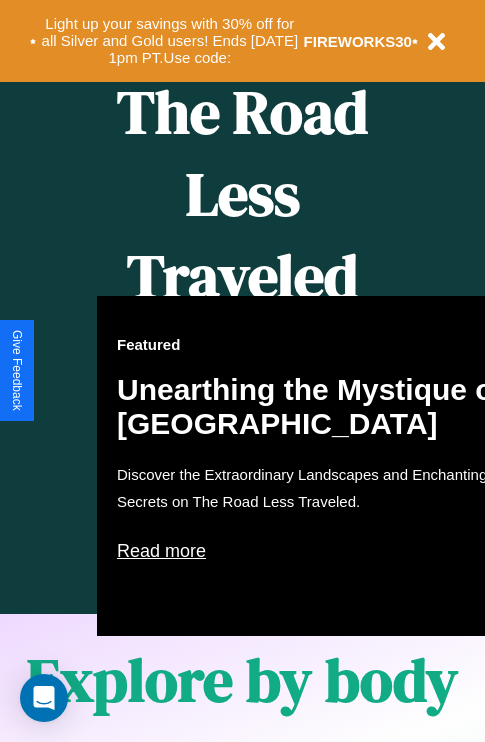 click on "Featured Unearthing the Mystique of Iceland Discover the Extraordinary Landscapes and Enchanting Secrets on The Road Less Traveled. Read more" at bounding box center (317, 466) 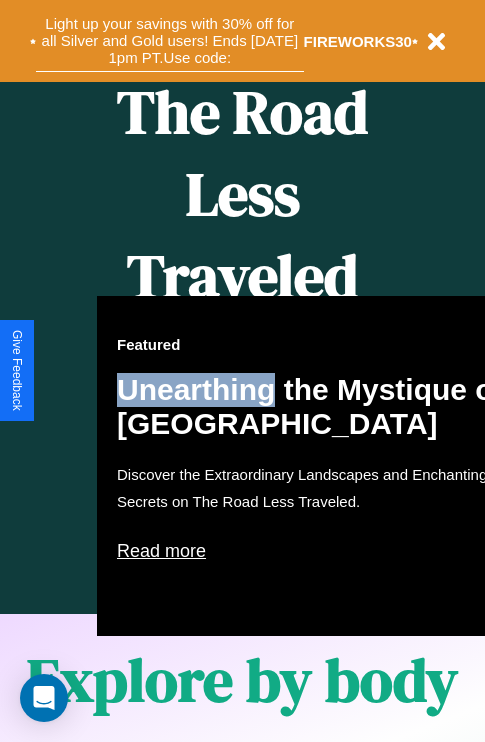 click on "Light up your savings with 30% off for all Silver and Gold users! Ends 8/1 at 1pm PT.  Use code:" at bounding box center [170, 41] 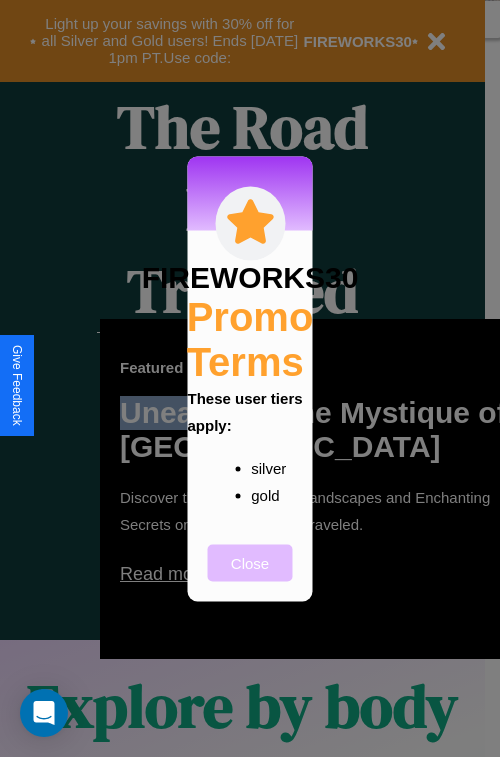 click on "Close" at bounding box center [250, 562] 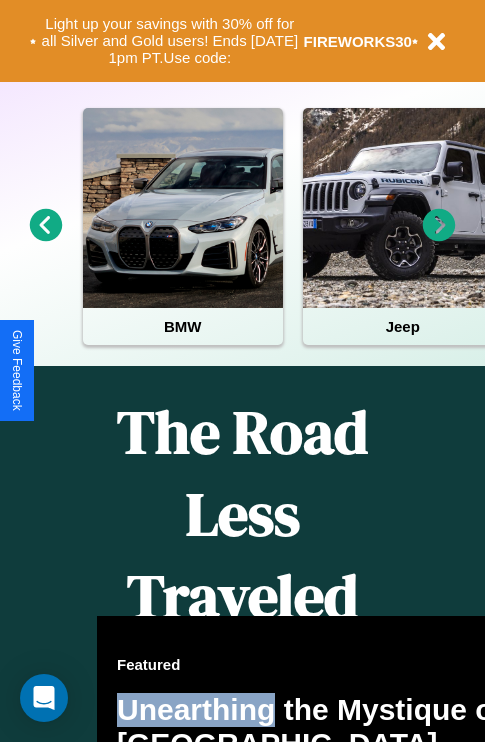 scroll, scrollTop: 308, scrollLeft: 0, axis: vertical 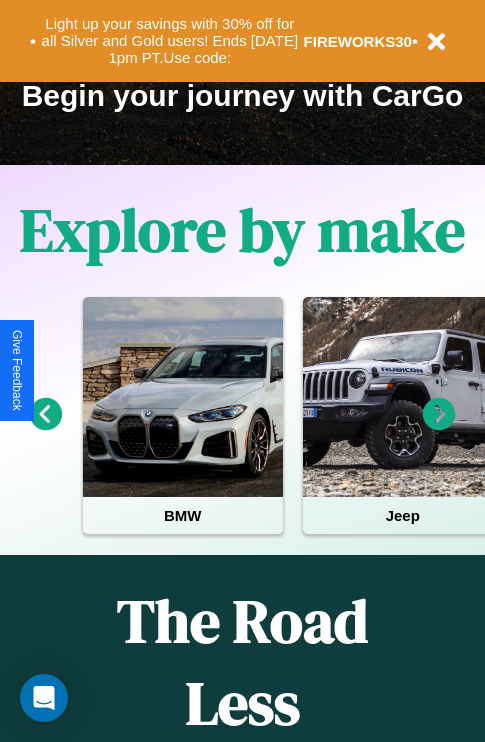 click 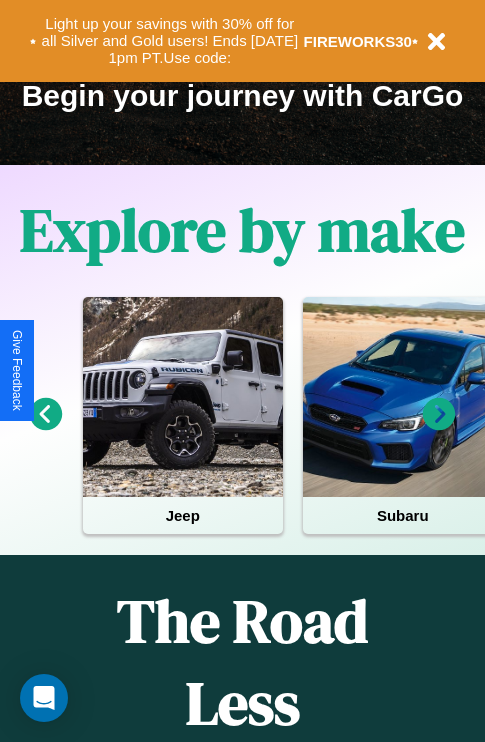 click 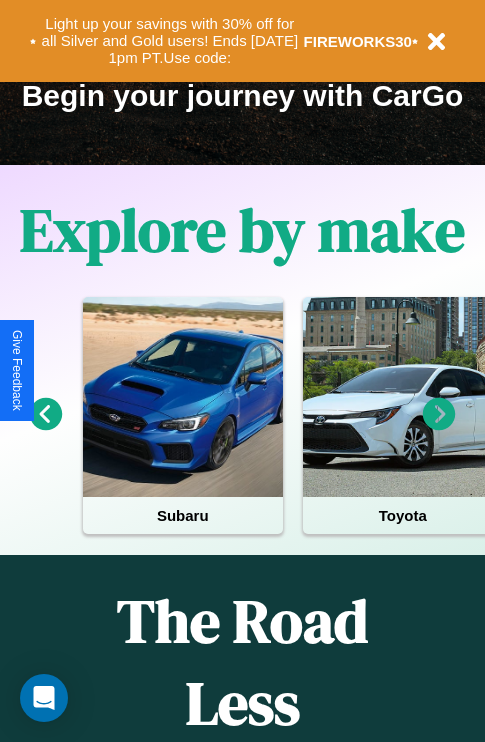click 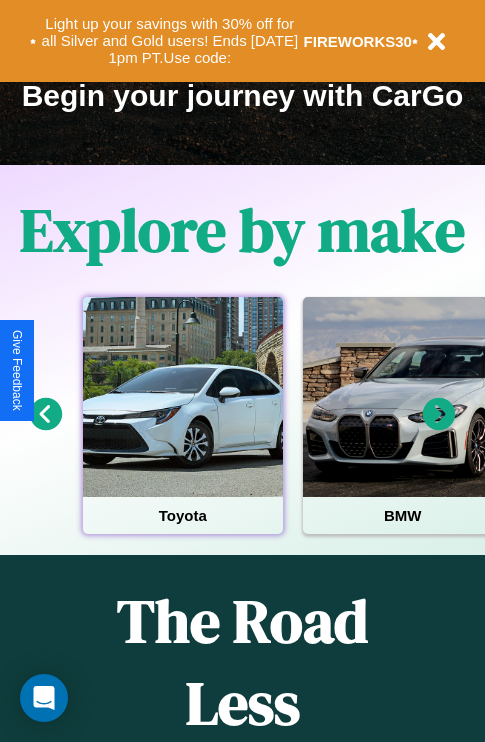 click at bounding box center (183, 397) 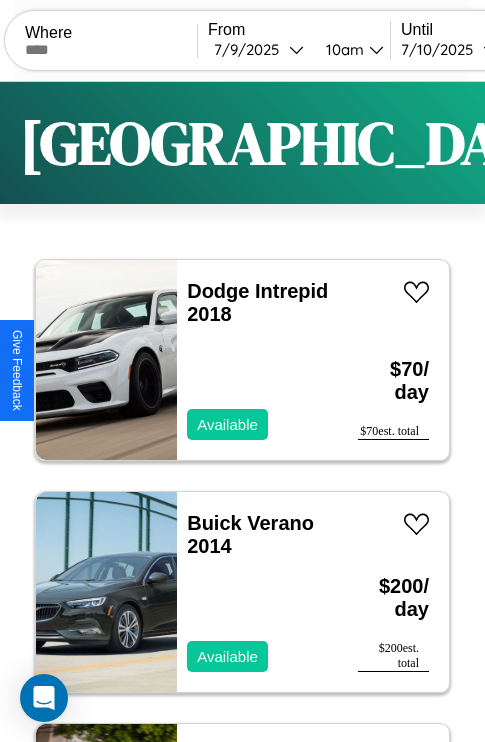scroll, scrollTop: 95, scrollLeft: 0, axis: vertical 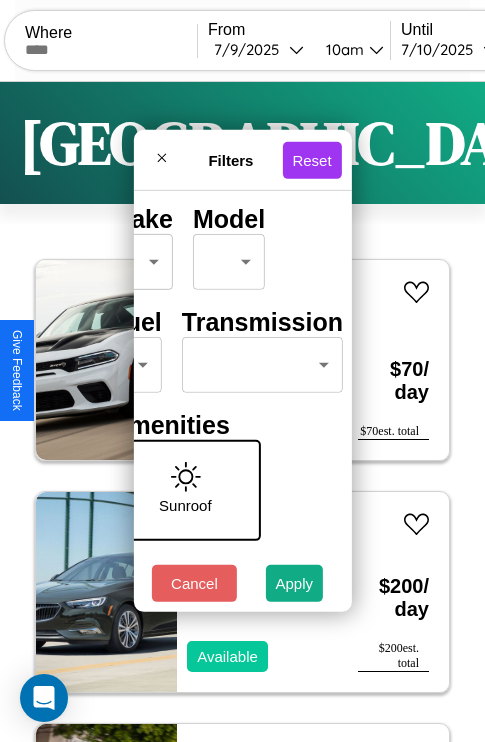click on "CarGo Where From 7 / 9 / 2025 10am Until 7 / 10 / 2025 10am Become a Host Login Sign Up London Filters 155  cars in this area These cars can be picked up in this city. Dodge   Intrepid   2018 Available $ 70  / day $ 70  est. total Buick   Verano   2014 Available $ 200  / day $ 200  est. total Nissan   NV200   2019 Unavailable $ 70  / day $ 70  est. total Kia   EV9   2014 Available $ 140  / day $ 140  est. total Volkswagen   Golf R   2018 Available $ 50  / day $ 50  est. total Buick   Verano   2020 Unavailable $ 120  / day $ 120  est. total GMC   Electric Vehicle   2021 Available $ 160  / day $ 160  est. total Honda   NPS50 (Ruckus)   2023 Available $ 80  / day $ 80  est. total Land Rover   LR4   2019 Available $ 70  / day $ 70  est. total Alfa Romeo   Tonale   2023 Available $ 50  / day $ 50  est. total Lincoln   Mark LT   2018 Available $ 80  / day $ 80  est. total BMW   335is   2020 Available $ 120  / day $ 120  est. total Maserati   228   2014 Available $ 130  / day $ 130  est. total BMW   525iA   2022 $ $" at bounding box center [242, 412] 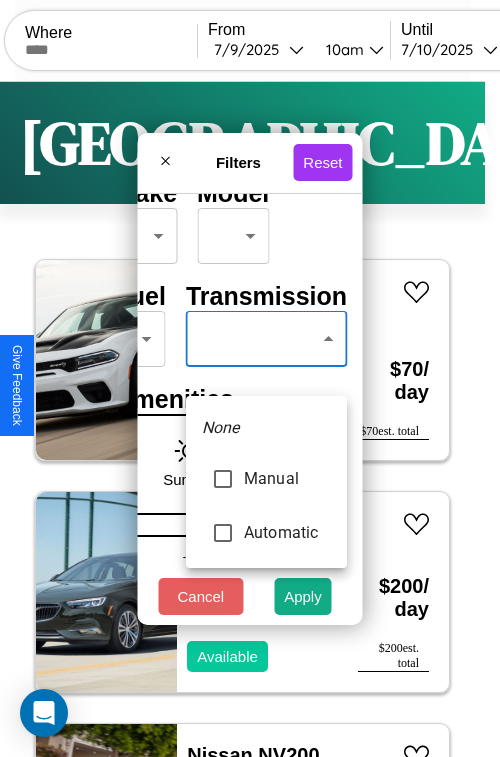 type on "*********" 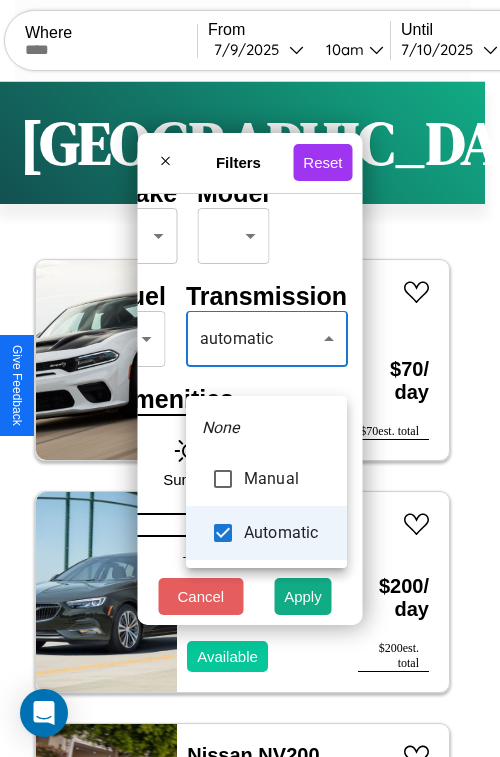 click at bounding box center [250, 378] 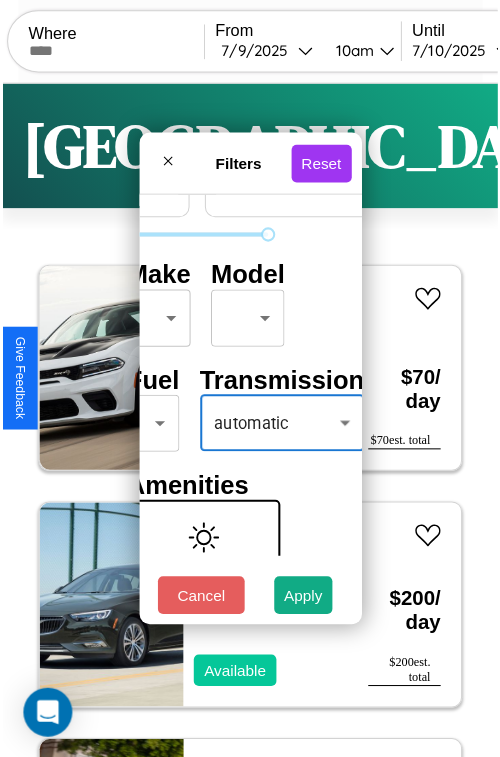 scroll, scrollTop: 59, scrollLeft: 40, axis: both 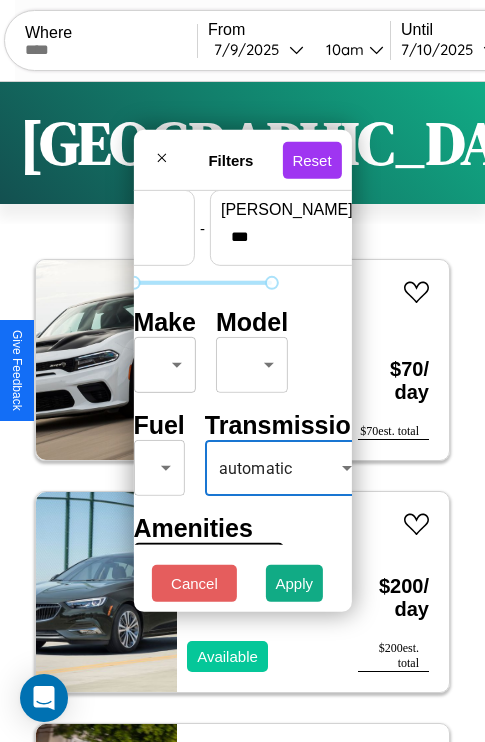 click on "CarGo Where From 7 / 9 / 2025 10am Until 7 / 10 / 2025 10am Become a Host Login Sign Up London Filters 155  cars in this area These cars can be picked up in this city. Dodge   Intrepid   2018 Available $ 70  / day $ 70  est. total Buick   Verano   2014 Available $ 200  / day $ 200  est. total Nissan   NV200   2019 Unavailable $ 70  / day $ 70  est. total Kia   EV9   2014 Available $ 140  / day $ 140  est. total Volkswagen   Golf R   2018 Available $ 50  / day $ 50  est. total Buick   Verano   2020 Unavailable $ 120  / day $ 120  est. total GMC   Electric Vehicle   2021 Available $ 160  / day $ 160  est. total Honda   NPS50 (Ruckus)   2023 Available $ 80  / day $ 80  est. total Land Rover   LR4   2019 Available $ 70  / day $ 70  est. total Alfa Romeo   Tonale   2023 Available $ 50  / day $ 50  est. total Lincoln   Mark LT   2018 Available $ 80  / day $ 80  est. total BMW   335is   2020 Available $ 120  / day $ 120  est. total Maserati   228   2014 Available $ 130  / day $ 130  est. total BMW   525iA   2022 $ $" at bounding box center [242, 412] 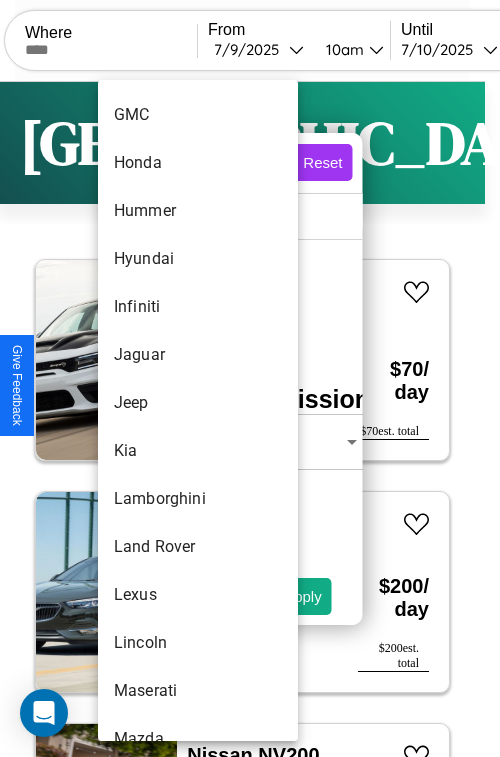 scroll, scrollTop: 758, scrollLeft: 0, axis: vertical 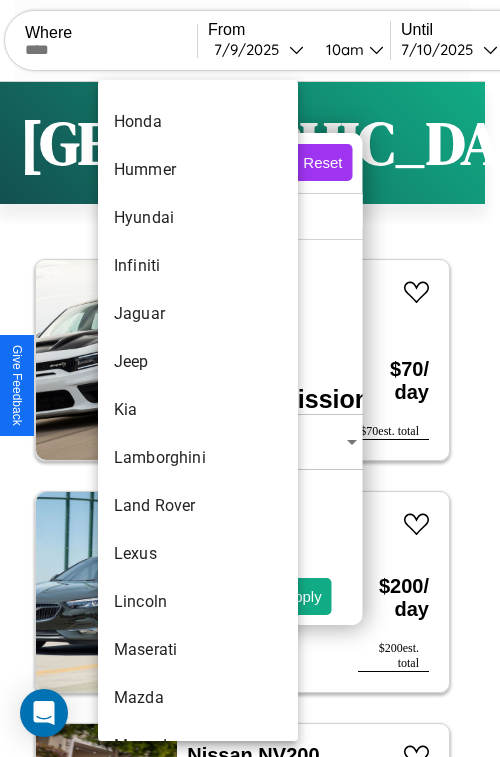 click on "Kia" at bounding box center [198, 410] 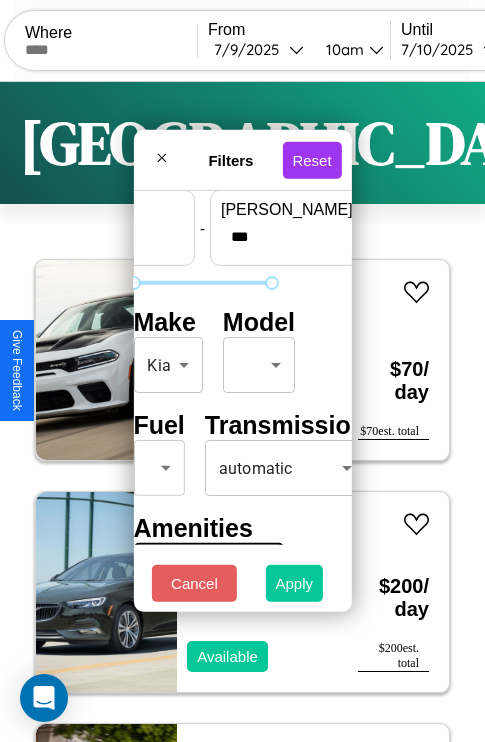 click on "Apply" at bounding box center [295, 583] 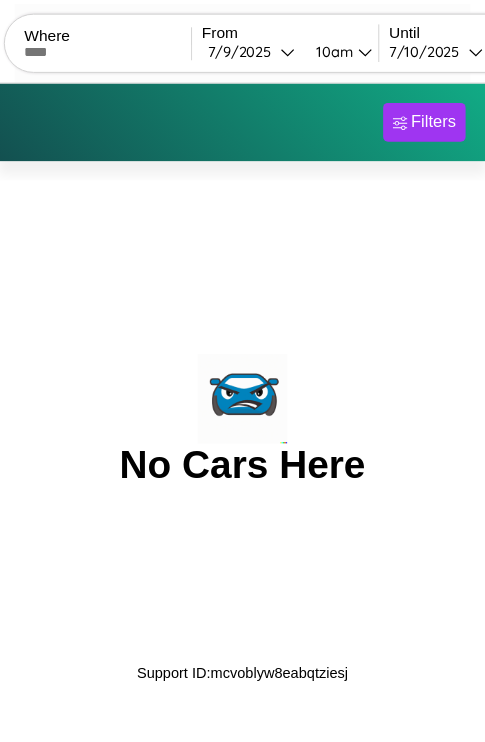 scroll, scrollTop: 0, scrollLeft: 0, axis: both 